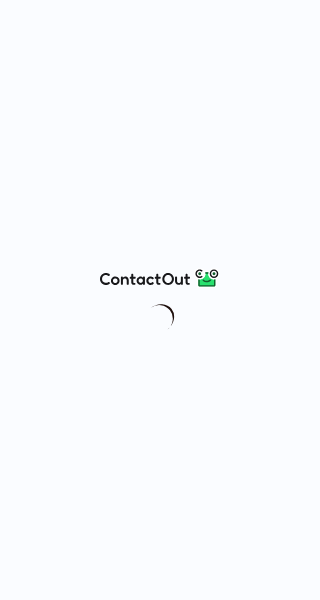 scroll, scrollTop: 0, scrollLeft: 0, axis: both 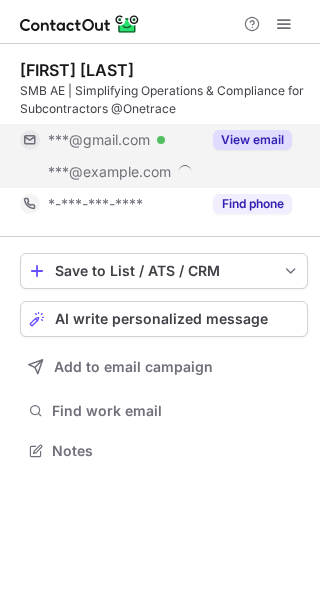 click on "View email" at bounding box center [252, 140] 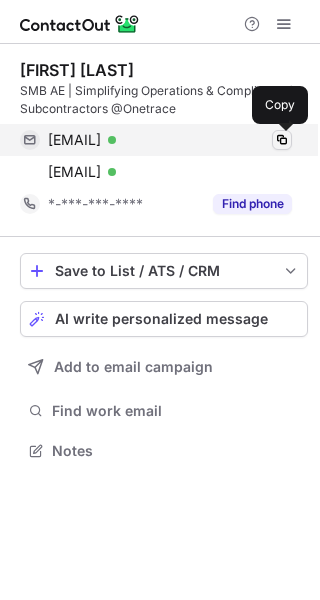click at bounding box center [282, 140] 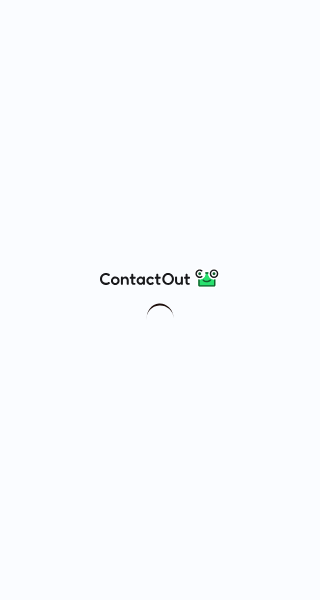 scroll, scrollTop: 0, scrollLeft: 0, axis: both 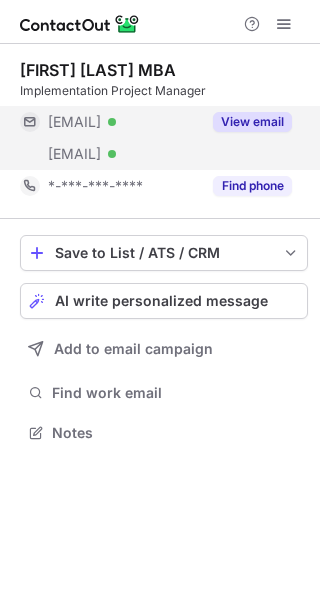 click on "View email" at bounding box center (252, 122) 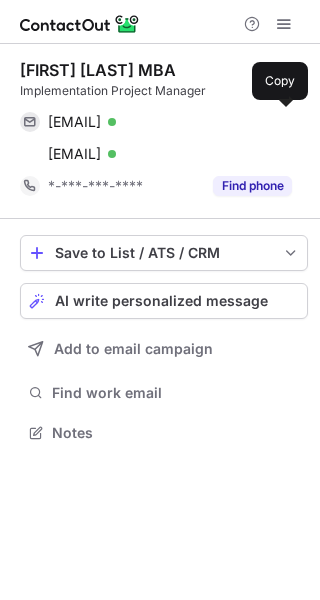 click on "[EMAIL] Verified" at bounding box center [170, 122] 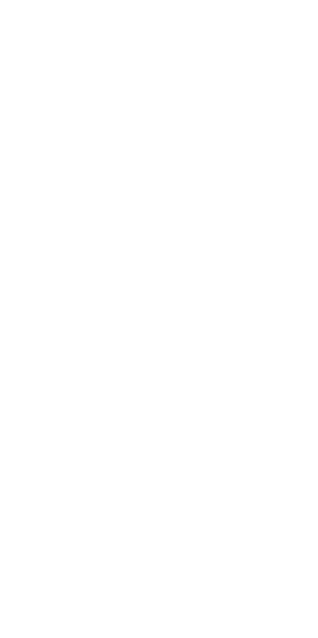 scroll, scrollTop: 0, scrollLeft: 0, axis: both 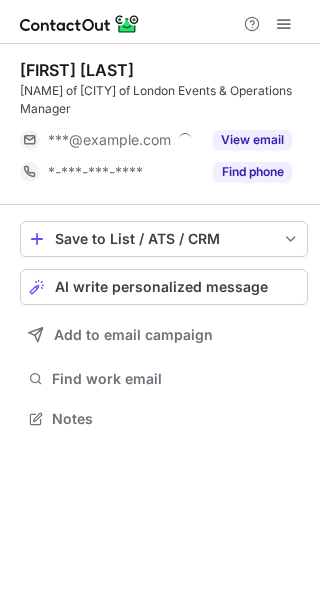 click on "[FIRST] [LAST]" at bounding box center [77, 70] 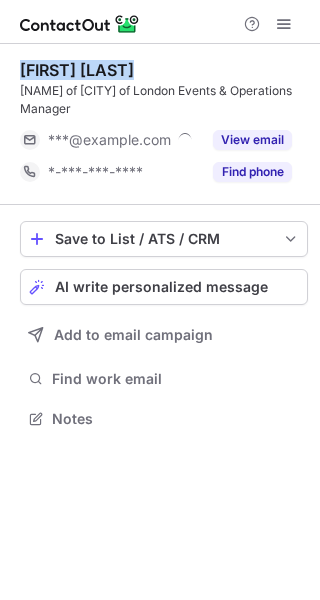 click on "Elizabeth Sliman" at bounding box center (77, 70) 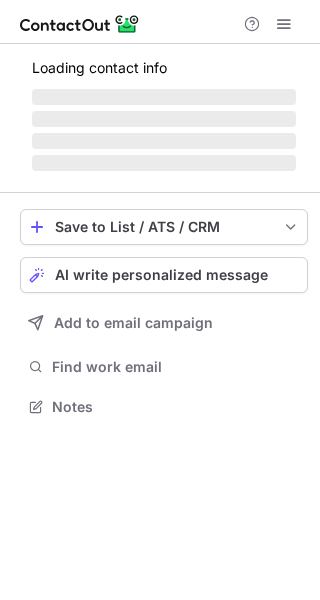 scroll, scrollTop: 0, scrollLeft: 0, axis: both 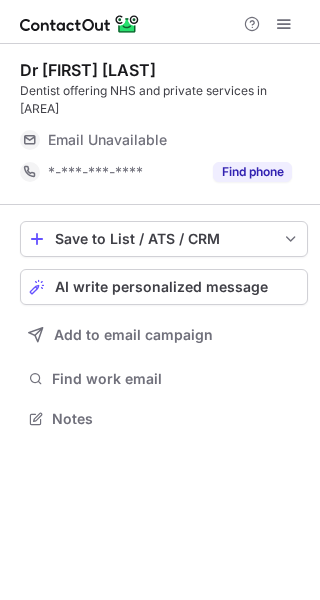 click on "Dr [FIRST] [LAST]" at bounding box center [88, 70] 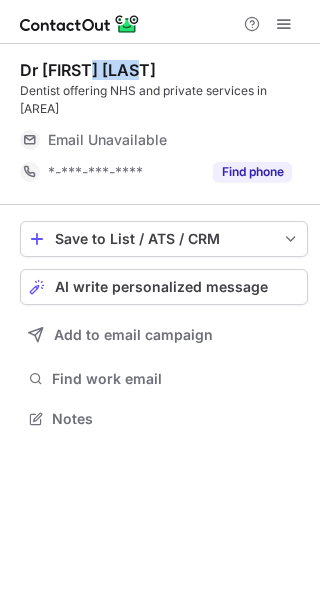 click on "Dr [FIRST] [LAST]" at bounding box center (88, 70) 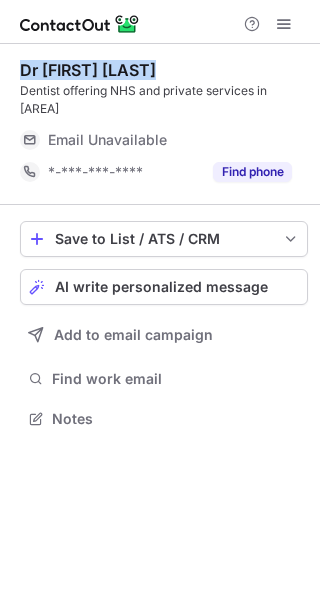 click on "Dr [FIRST] [LAST]" at bounding box center [88, 70] 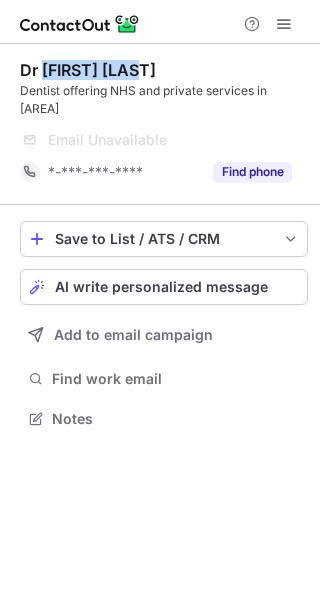 drag, startPoint x: 165, startPoint y: 63, endPoint x: 45, endPoint y: 61, distance: 120.01666 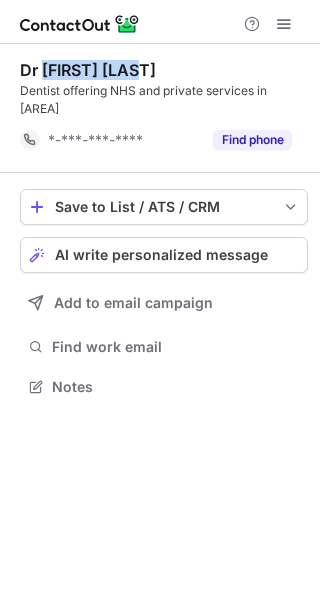 scroll, scrollTop: 372, scrollLeft: 320, axis: both 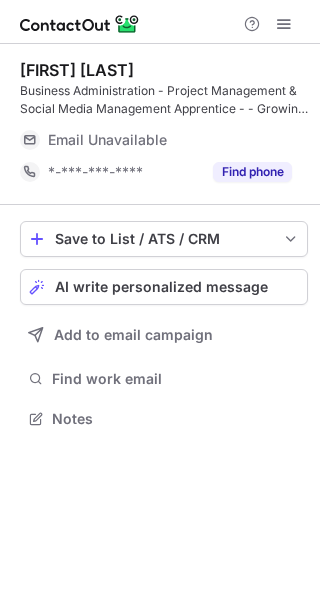 click on "[FIRST] [LAST]" at bounding box center [77, 70] 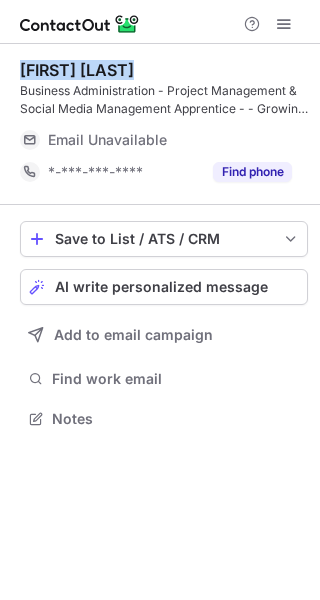 click on "[FIRST] [LAST]" at bounding box center [77, 70] 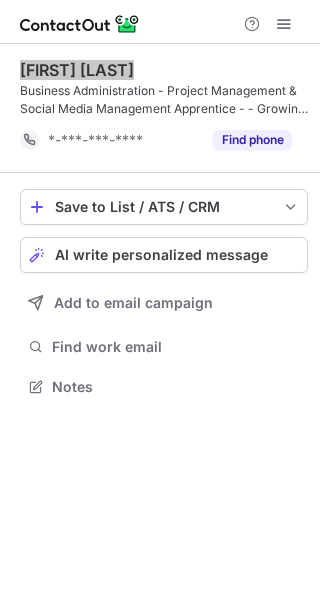 scroll, scrollTop: 372, scrollLeft: 320, axis: both 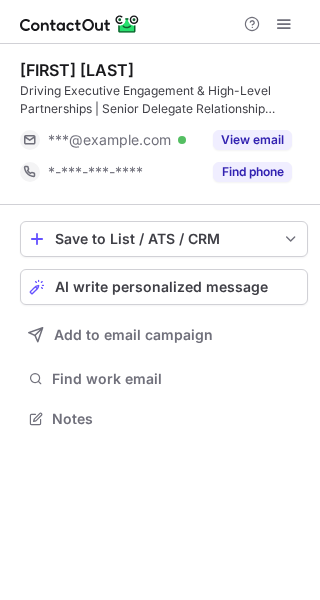 click on "Lochlan Anderson Driving Executive Engagement & High-Level Partnerships | Senior Delegate Relationship Executive @ Rela8 Group ***@gdsinternational.com Verified View email *-***-***-**** Find phone" at bounding box center [164, 124] 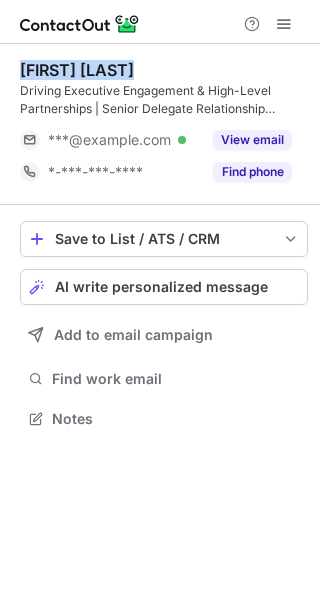 click on "Lochlan Anderson Driving Executive Engagement & High-Level Partnerships | Senior Delegate Relationship Executive @ Rela8 Group ***@gdsinternational.com Verified View email *-***-***-**** Find phone" at bounding box center [164, 124] 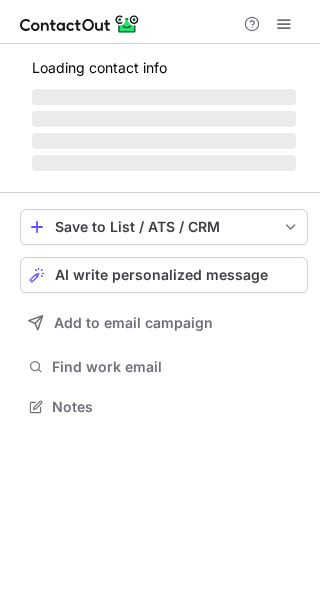 scroll, scrollTop: 0, scrollLeft: 0, axis: both 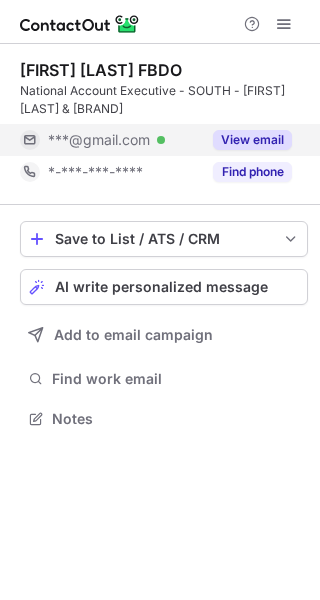 click on "View email" at bounding box center [252, 140] 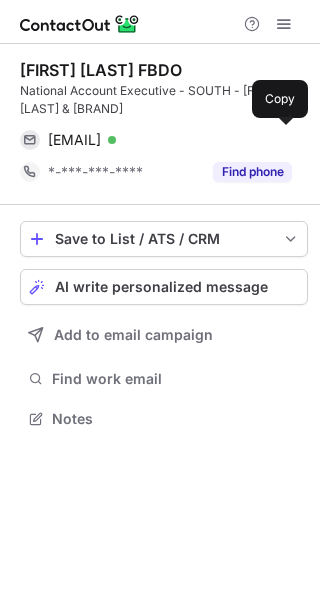click on "abiredwayb@gmail.com Verified" at bounding box center [170, 140] 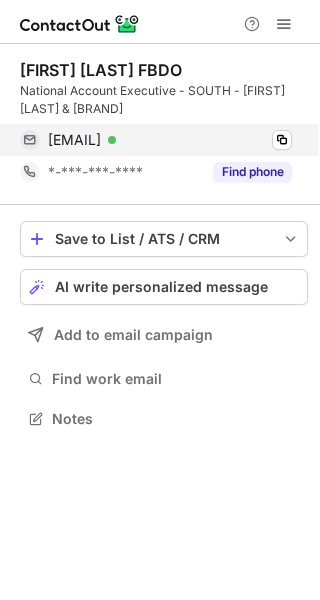 click on "abiredwayb@gmail.com Verified" at bounding box center (170, 140) 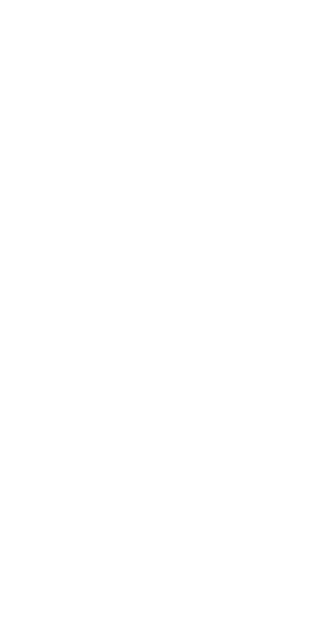 scroll, scrollTop: 0, scrollLeft: 0, axis: both 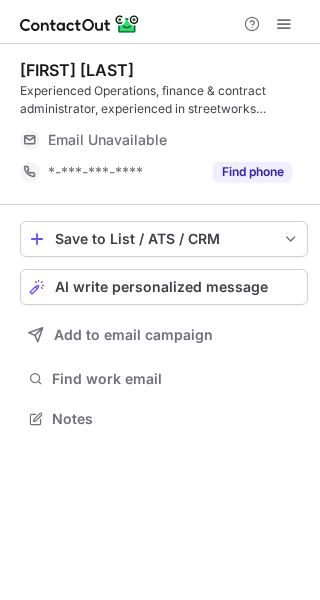 click on "Daniella Hill" at bounding box center [77, 70] 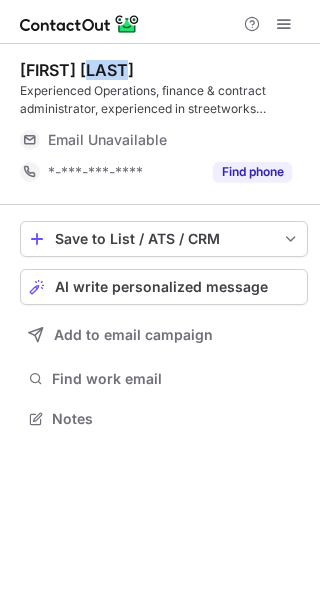 click on "Daniella Hill" at bounding box center [77, 70] 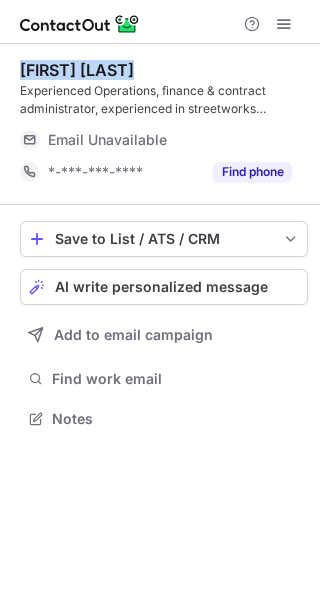 click on "Daniella Hill" at bounding box center (77, 70) 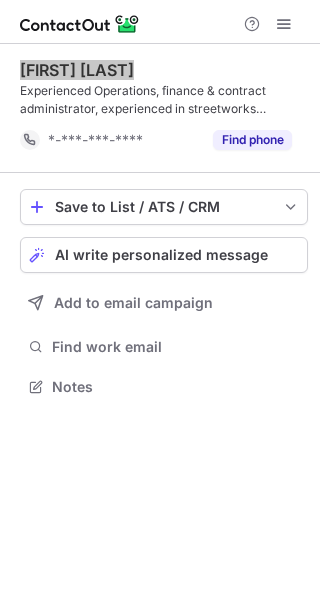 scroll, scrollTop: 372, scrollLeft: 320, axis: both 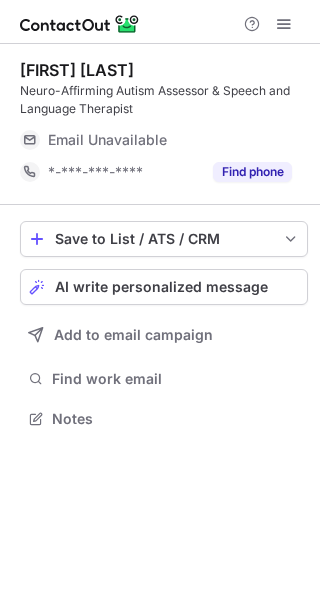 click on "Natalia Cavajdova Neuro-Affirming Autism Assessor & Speech and Language Therapist Email Unavailable Email address *-***-***-**** Find phone" at bounding box center (164, 124) 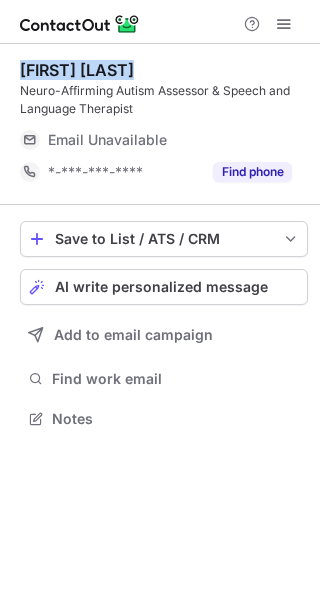 click on "Natalia Cavajdova Neuro-Affirming Autism Assessor & Speech and Language Therapist Email Unavailable Email address *-***-***-**** Find phone" at bounding box center (164, 124) 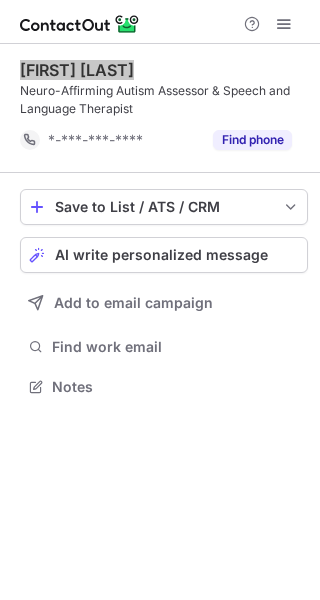 scroll, scrollTop: 372, scrollLeft: 320, axis: both 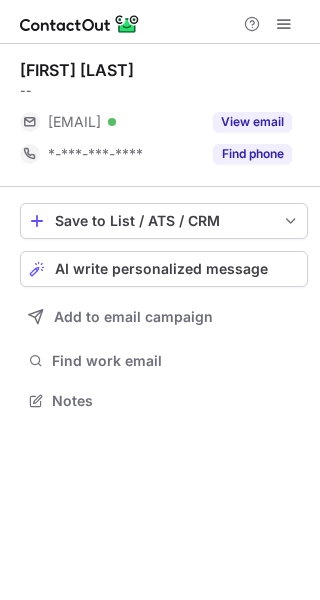 click on "[FIRST] [LAST] -- [EMAIL] Verified View email *-***-***-**** Find phone" at bounding box center [164, 115] 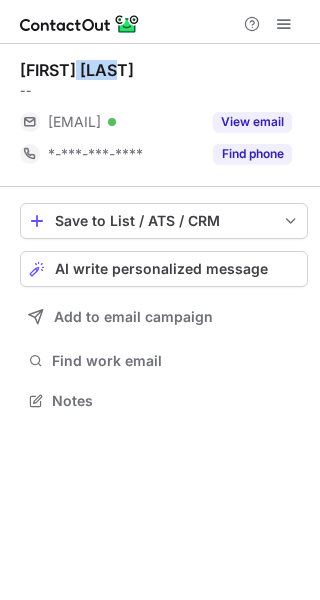 click on "[FIRST] [LAST] -- [EMAIL] Verified View email *-***-***-**** Find phone" at bounding box center (164, 115) 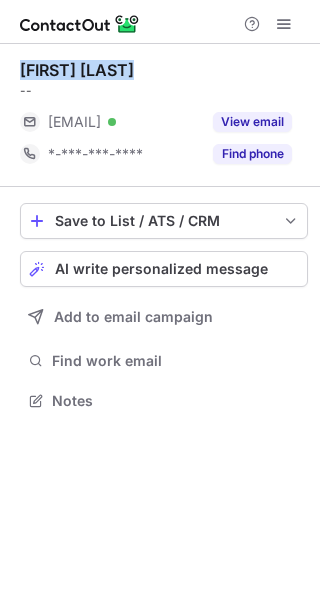 click on "[FIRST] [LAST] -- [EMAIL] Verified View email *-***-***-**** Find phone" at bounding box center [164, 115] 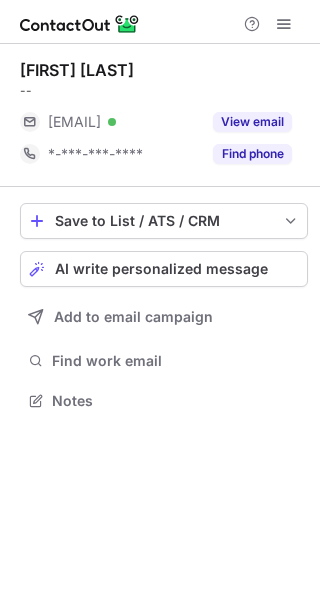 click on "[FIRST] [LAST]" at bounding box center [77, 70] 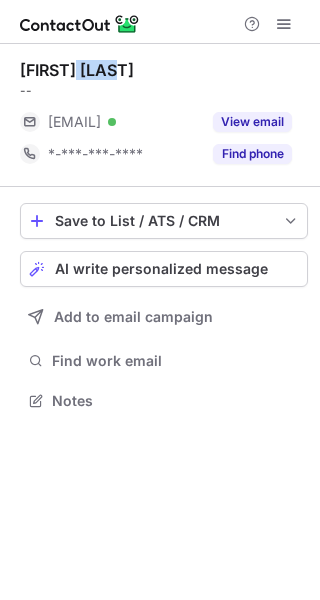 click on "[FIRST] [LAST]" at bounding box center [77, 70] 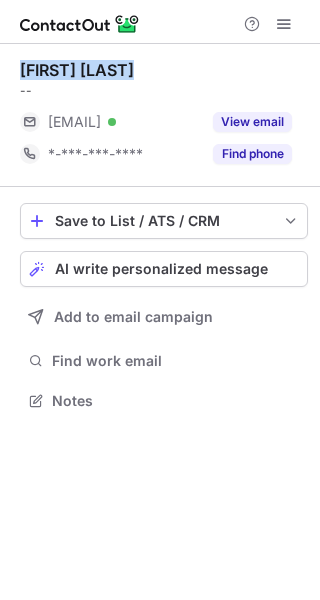 click on "[FIRST] [LAST]" at bounding box center (77, 70) 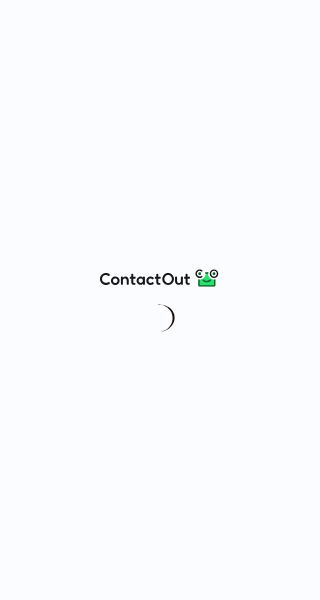 scroll, scrollTop: 0, scrollLeft: 0, axis: both 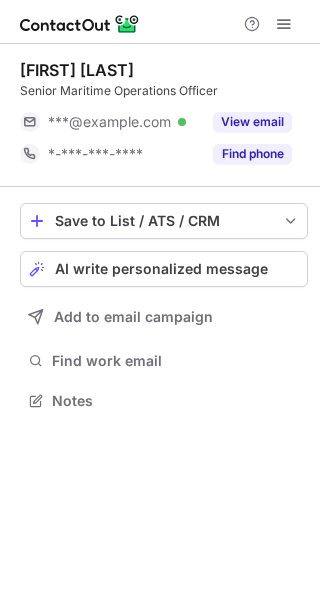 click on "Peter Ellard" at bounding box center (77, 70) 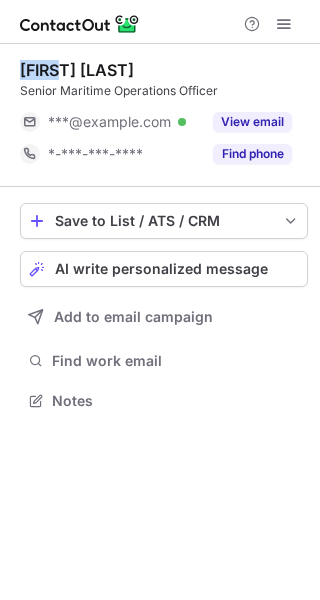 click on "Peter Ellard" at bounding box center (77, 70) 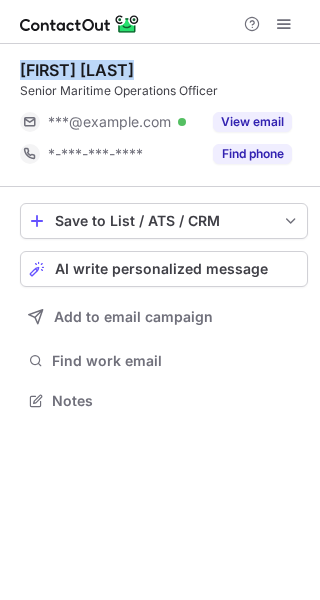 click on "Peter Ellard" at bounding box center (77, 70) 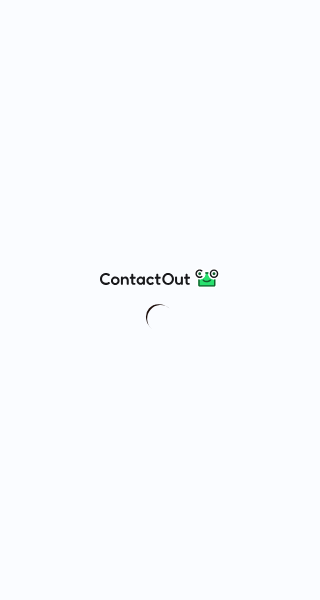 scroll, scrollTop: 0, scrollLeft: 0, axis: both 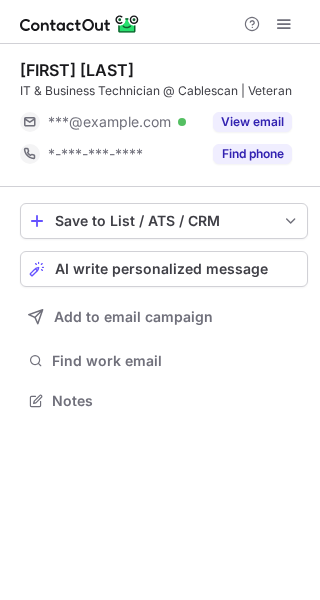 click on "Liam Patient IT & Business Technician @ Cablescan | Veteran ***@cablescan.co.uk Verified View email *-***-***-**** Find phone" at bounding box center (164, 115) 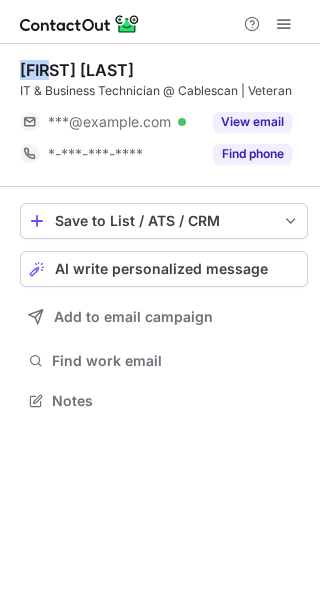 click on "Liam Patient IT & Business Technician @ Cablescan | Veteran ***@cablescan.co.uk Verified View email *-***-***-**** Find phone" at bounding box center (164, 115) 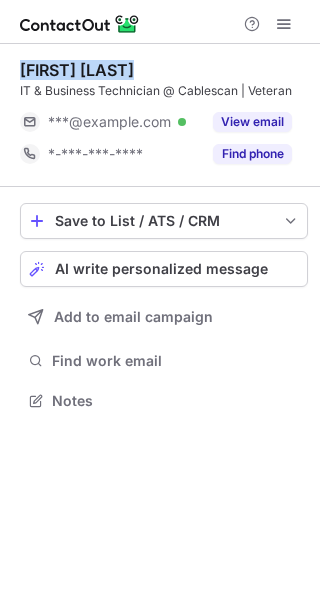 click on "Liam Patient IT & Business Technician @ Cablescan | Veteran ***@cablescan.co.uk Verified View email *-***-***-**** Find phone" at bounding box center (164, 115) 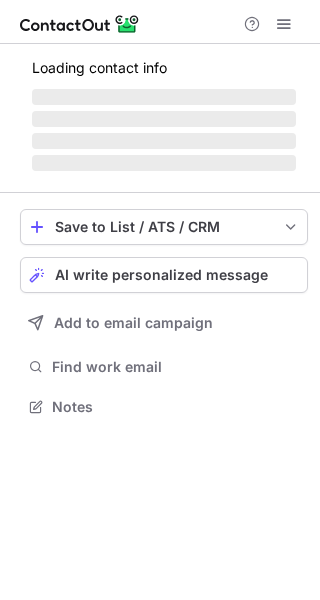 scroll, scrollTop: 0, scrollLeft: 0, axis: both 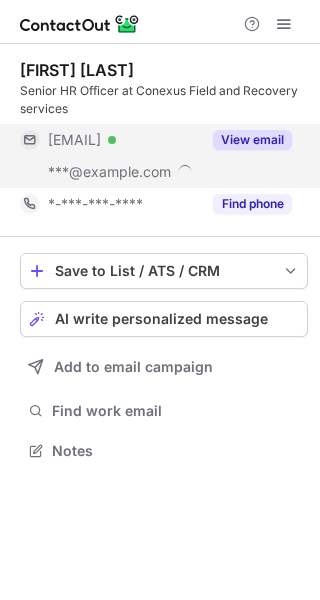 click on "View email" at bounding box center (246, 140) 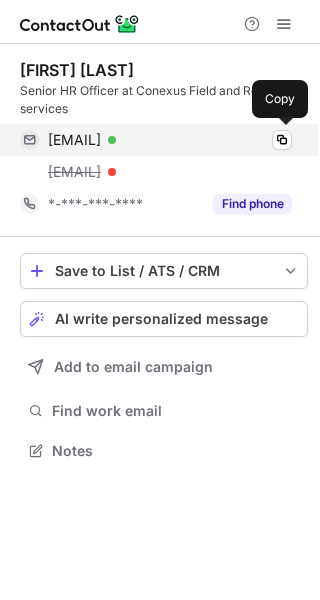 click on "beth_mccolgan@aol.co.uk Verified Copy" at bounding box center (156, 140) 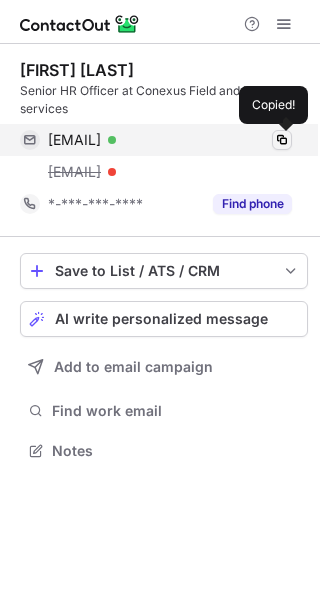 click at bounding box center [282, 140] 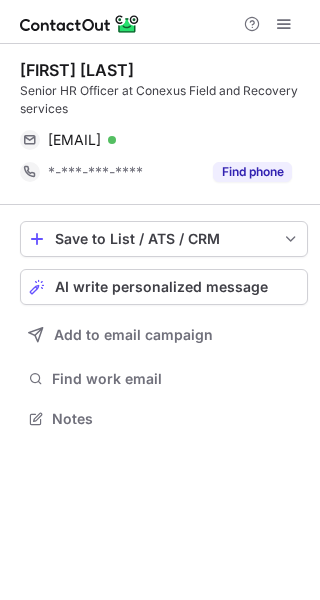scroll, scrollTop: 404, scrollLeft: 320, axis: both 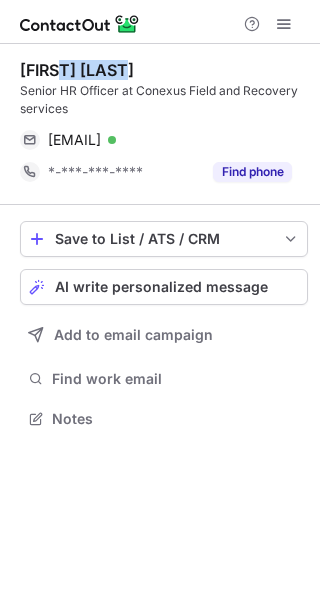 click on "Beth McColgan Senior HR Officer at Conexus Field and Recovery services beth_mccolgan@aol.co.uk Verified Copy *-***-***-**** Find phone" at bounding box center [164, 124] 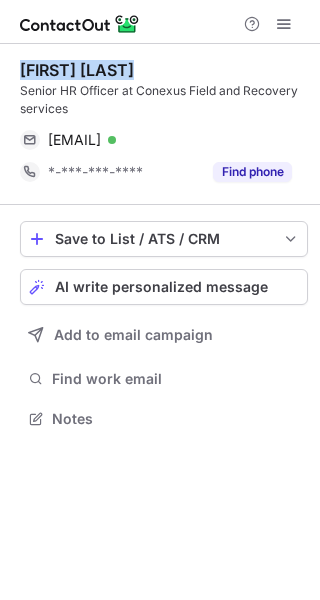 click on "Beth McColgan Senior HR Officer at Conexus Field and Recovery services beth_mccolgan@aol.co.uk Verified Copy *-***-***-**** Find phone" at bounding box center [164, 124] 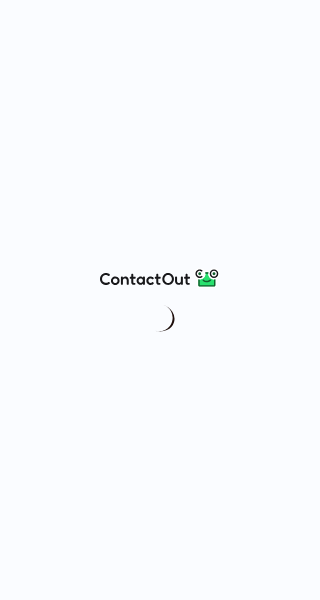 scroll, scrollTop: 0, scrollLeft: 0, axis: both 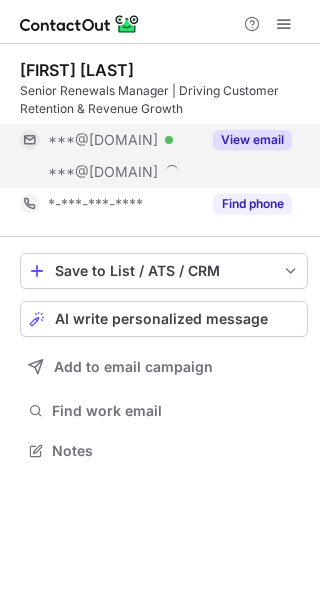 click on "View email" at bounding box center (252, 140) 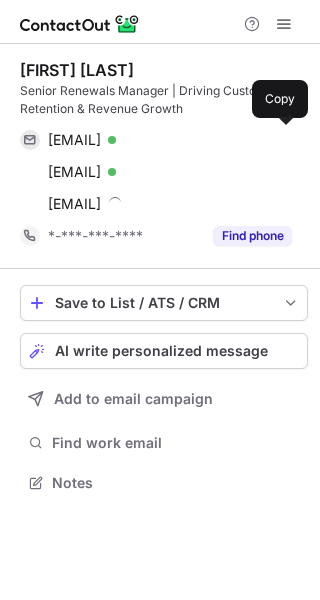 scroll, scrollTop: 10, scrollLeft: 10, axis: both 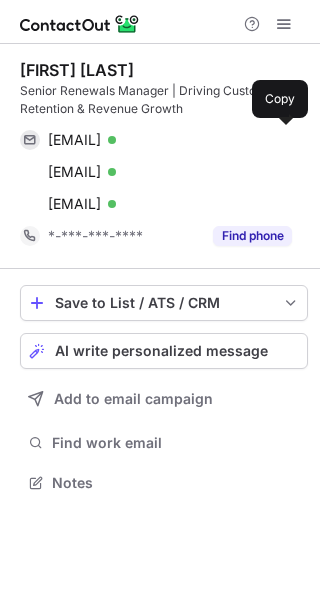 click on "ledwards2315@yahoo.co.uk Verified" at bounding box center (170, 140) 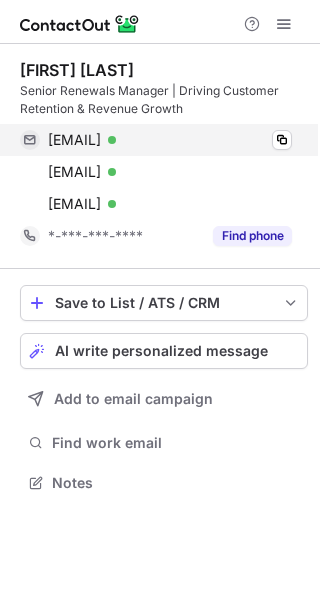 click on "ledwards2315@yahoo.co.uk Verified" at bounding box center [170, 140] 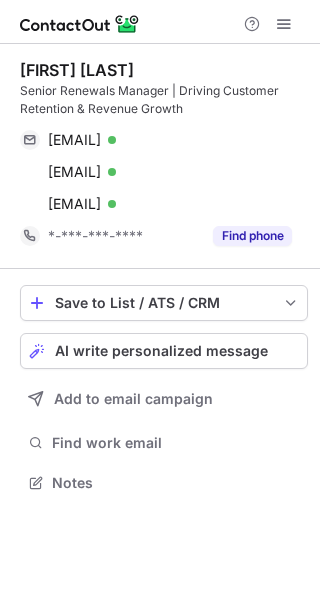 click on "Laura Edwards Senior Renewals Manager | Driving Customer Retention & Revenue Growth ledwards2315@yahoo.co.uk Verified Copy laura@lucywalkerrecruitment.com Verified Copy laura@workwelloffices.com Verified Copy *-***-***-**** Find phone Save to List / ATS / CRM List Select Lever Connect Greenhouse Connect Salesforce Connect Hubspot Connect Bullhorn Connect Zapier (100+ Applications) Connect Request a new integration AI write personalized message Add to email campaign Find work email Notes" at bounding box center (160, 322) 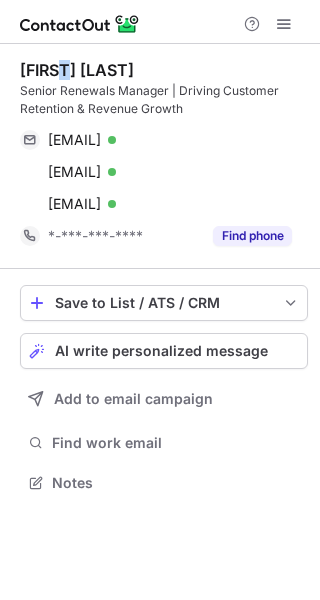 click on "Laura Edwards" at bounding box center [77, 70] 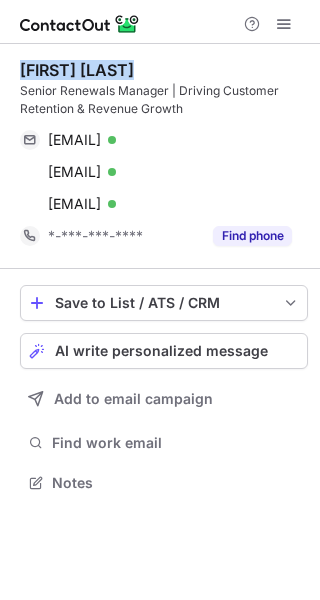 click on "Laura Edwards" at bounding box center [77, 70] 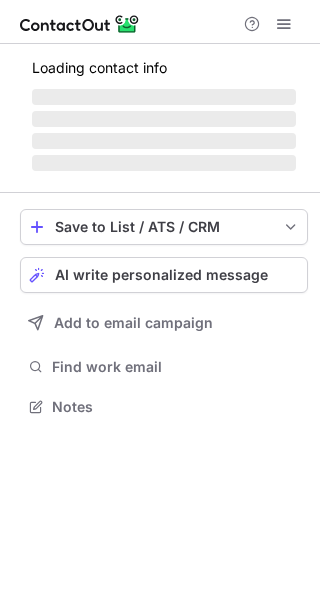 scroll, scrollTop: 0, scrollLeft: 0, axis: both 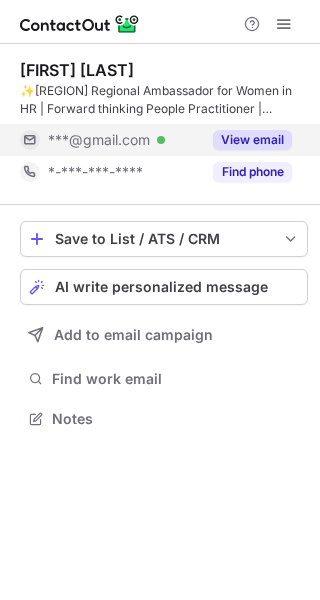 click on "View email" at bounding box center (252, 140) 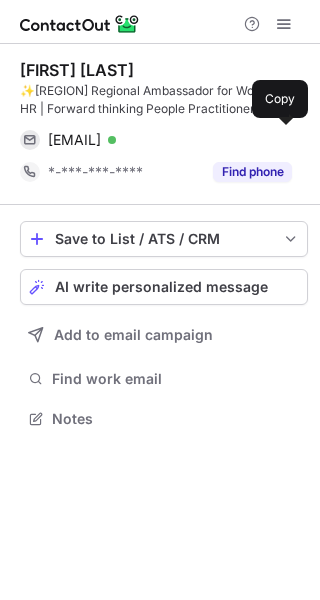 click on "aliceannebeck@gmail.com Verified" at bounding box center (170, 140) 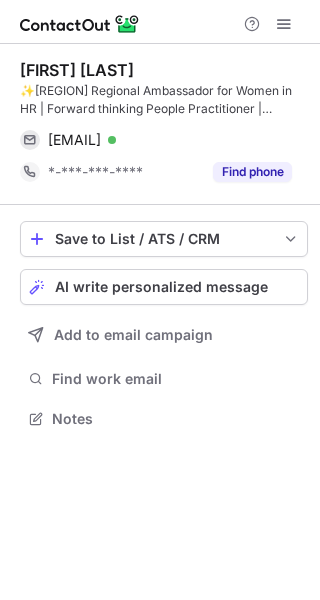 click on "aliceannebeck@gmail.com Verified" at bounding box center [170, 140] 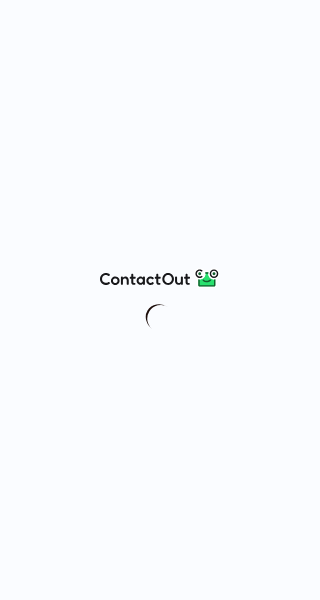 scroll, scrollTop: 0, scrollLeft: 0, axis: both 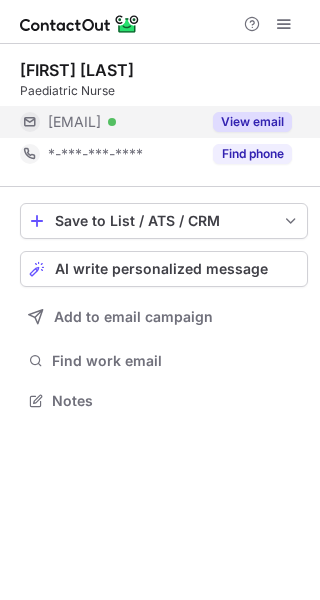 click on "View email" at bounding box center (246, 122) 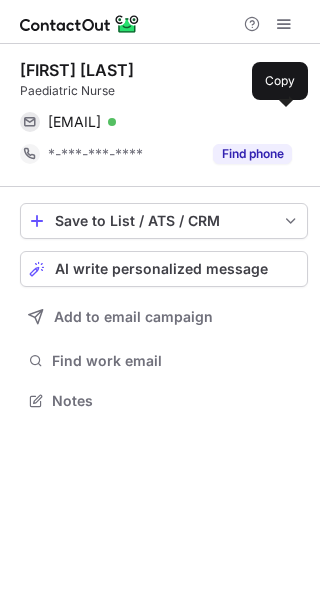 click on "kim.redfern@hotmail.co.uk Verified Copy" at bounding box center (156, 122) 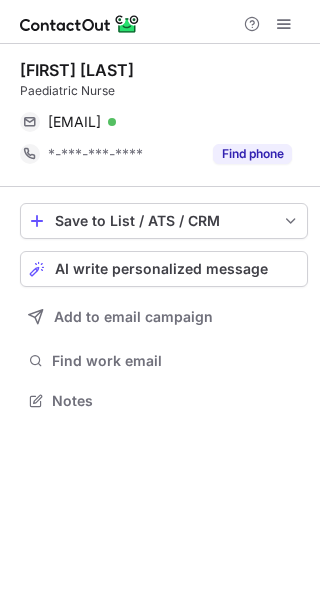 click on "Kim A. Paediatric Nurse kim.redfern@hotmail.co.uk Verified Copy *-***-***-**** Find phone Save to List / ATS / CRM List Select Lever Connect Greenhouse Connect Salesforce Connect Hubspot Connect Bullhorn Connect Zapier (100+ Applications) Connect Request a new integration AI write personalized message Add to email campaign Find work email Notes" at bounding box center (160, 322) 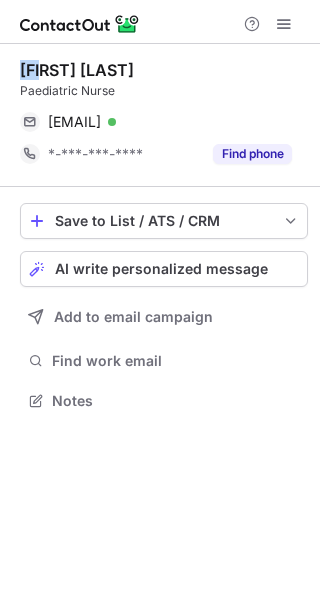 click on "Kim A." at bounding box center (77, 70) 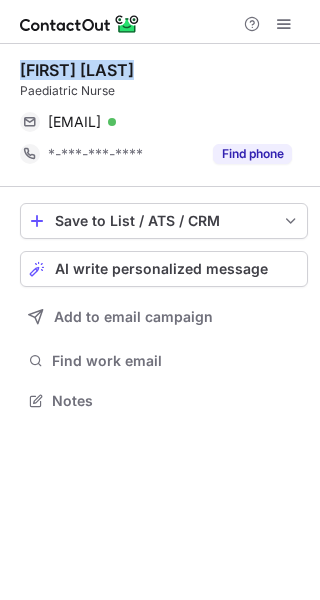 click on "Kim A." at bounding box center (77, 70) 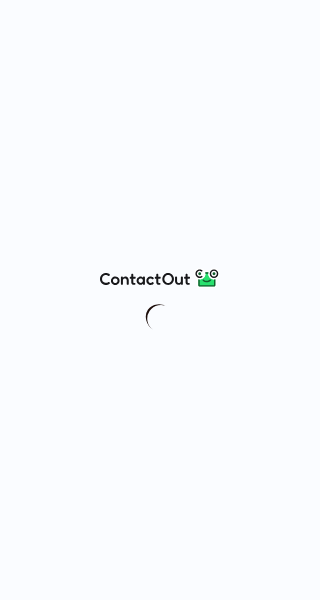 scroll, scrollTop: 0, scrollLeft: 0, axis: both 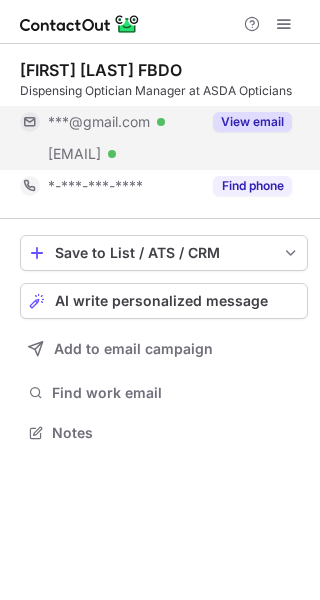 click on "View email" at bounding box center [252, 122] 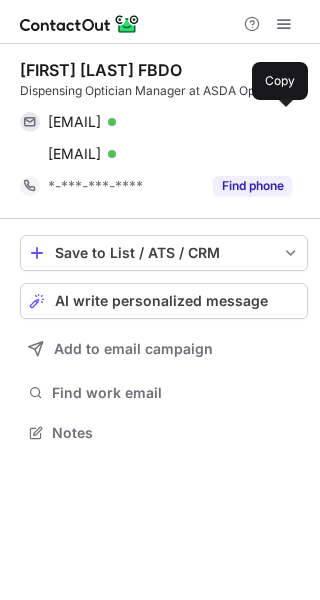 click on "joshwabowron@gmail.com Verified" at bounding box center [170, 122] 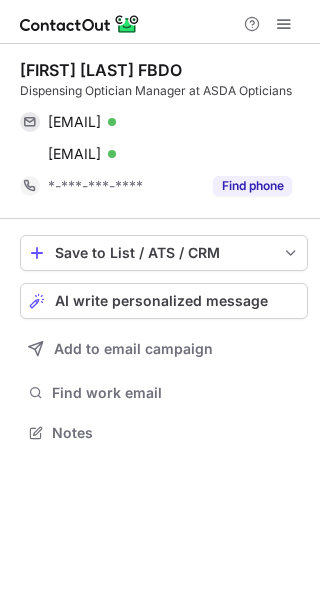 click on "Joshua Bowron FBDO Dispensing Optician Manager at ASDA Opticians joshwabowron@gmail.com Verified Copy joshuafbdo@asda.com Verified Copy *-***-***-**** Find phone Save to List / ATS / CRM List Select Lever Connect Greenhouse Connect Salesforce Connect Hubspot Connect Bullhorn Connect Zapier (100+ Applications) Connect Request a new integration AI write personalized message Add to email campaign Find work email Notes" at bounding box center (160, 322) 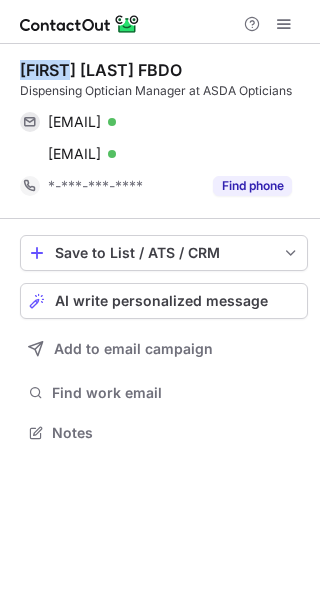 click on "Joshua Bowron FBDO" at bounding box center (101, 70) 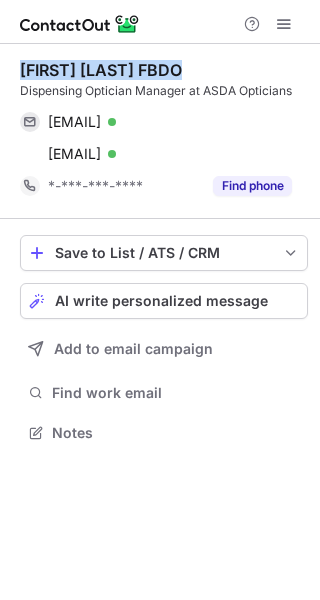 click on "Joshua Bowron FBDO" at bounding box center [101, 70] 